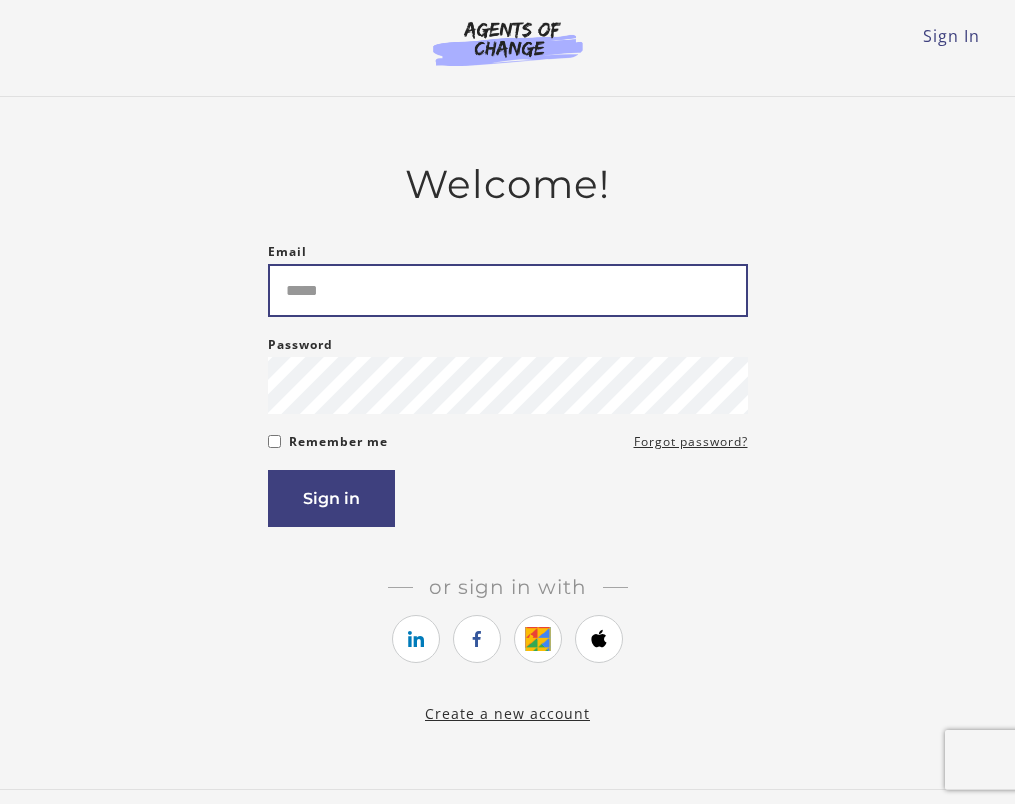 scroll, scrollTop: 0, scrollLeft: 0, axis: both 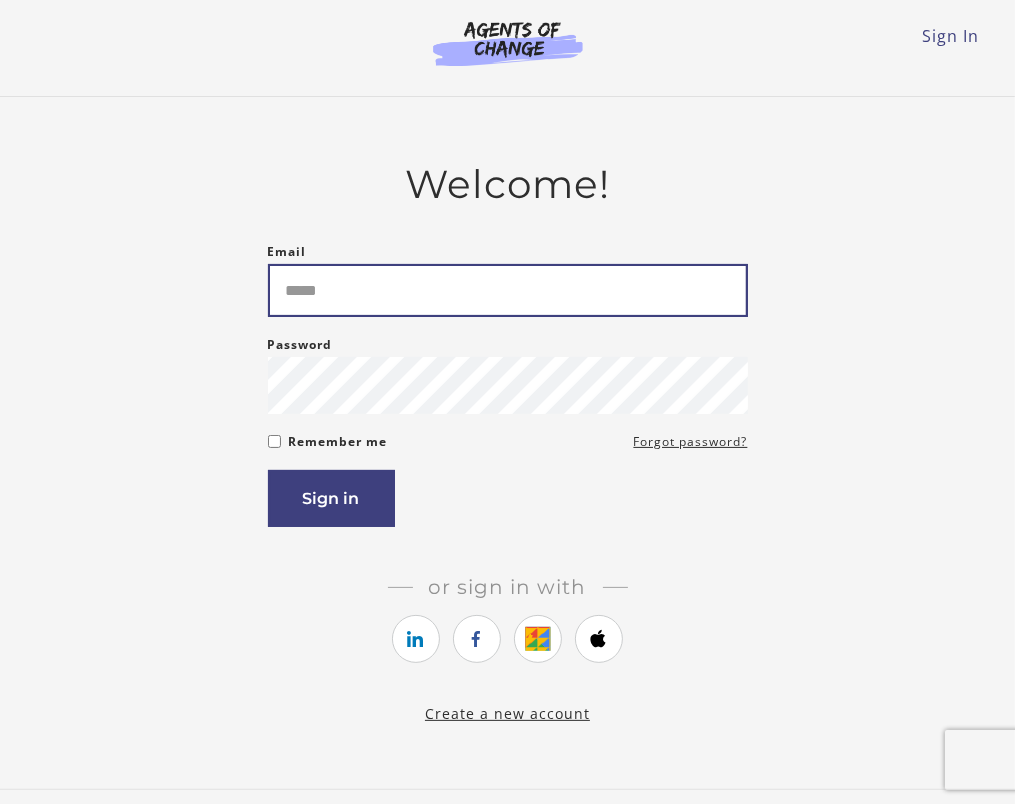 click on "Email" at bounding box center [508, 290] 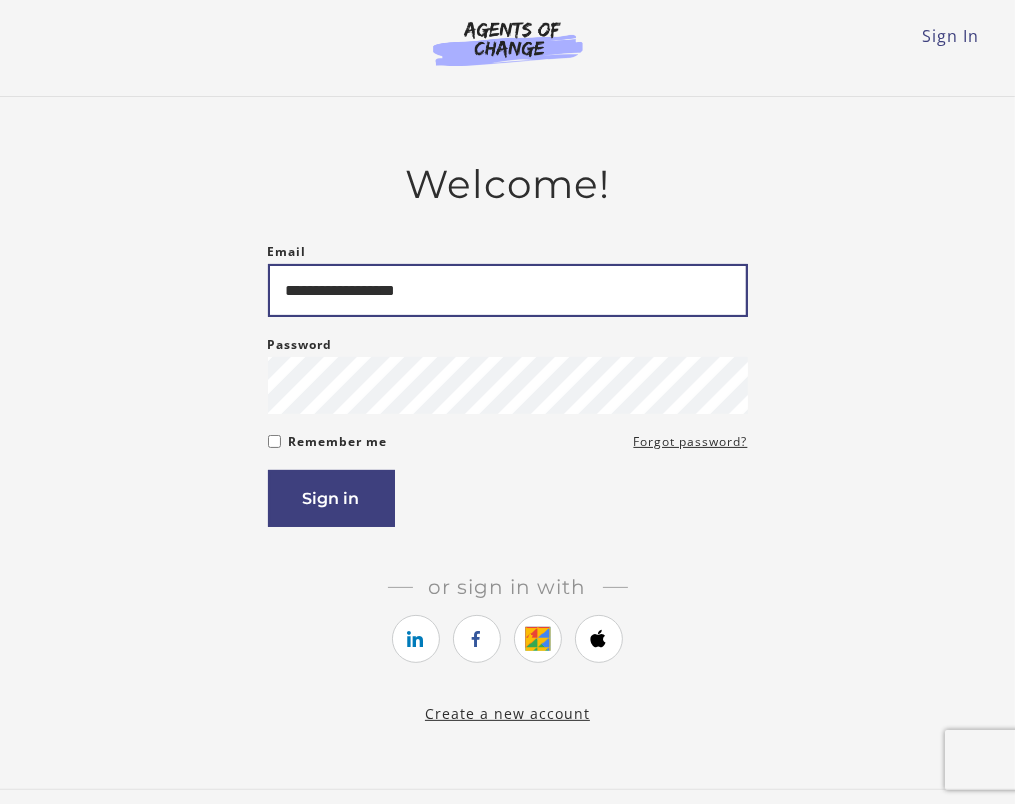 type on "**********" 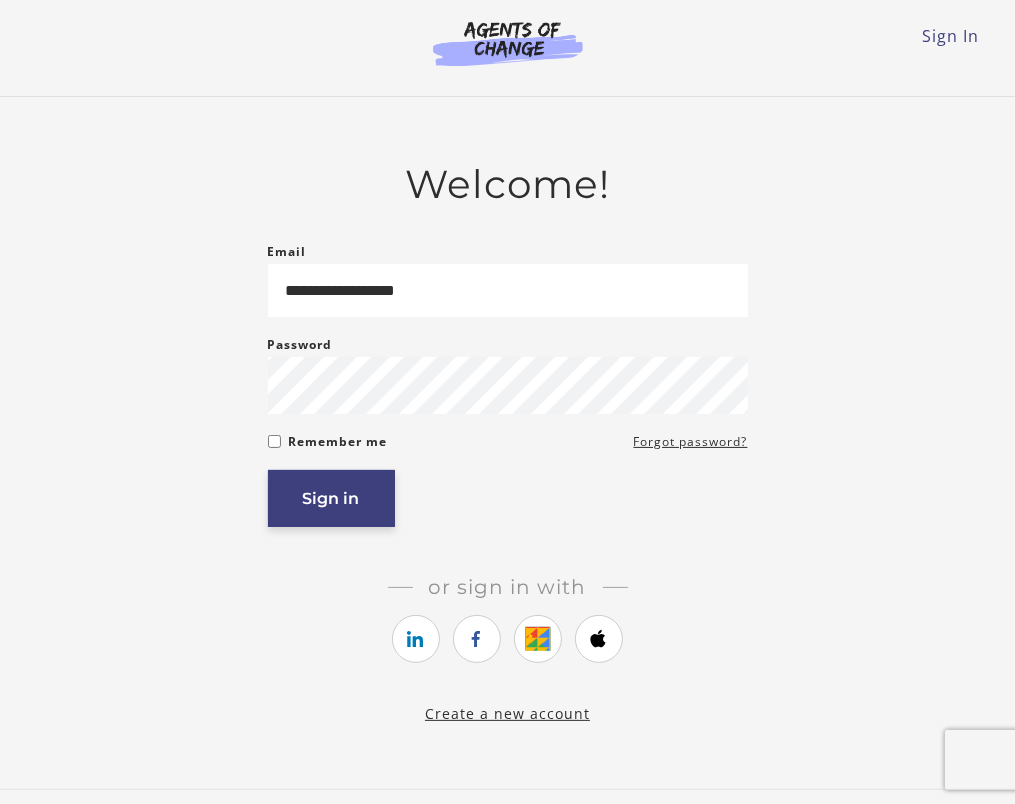 click on "Sign in" at bounding box center [331, 498] 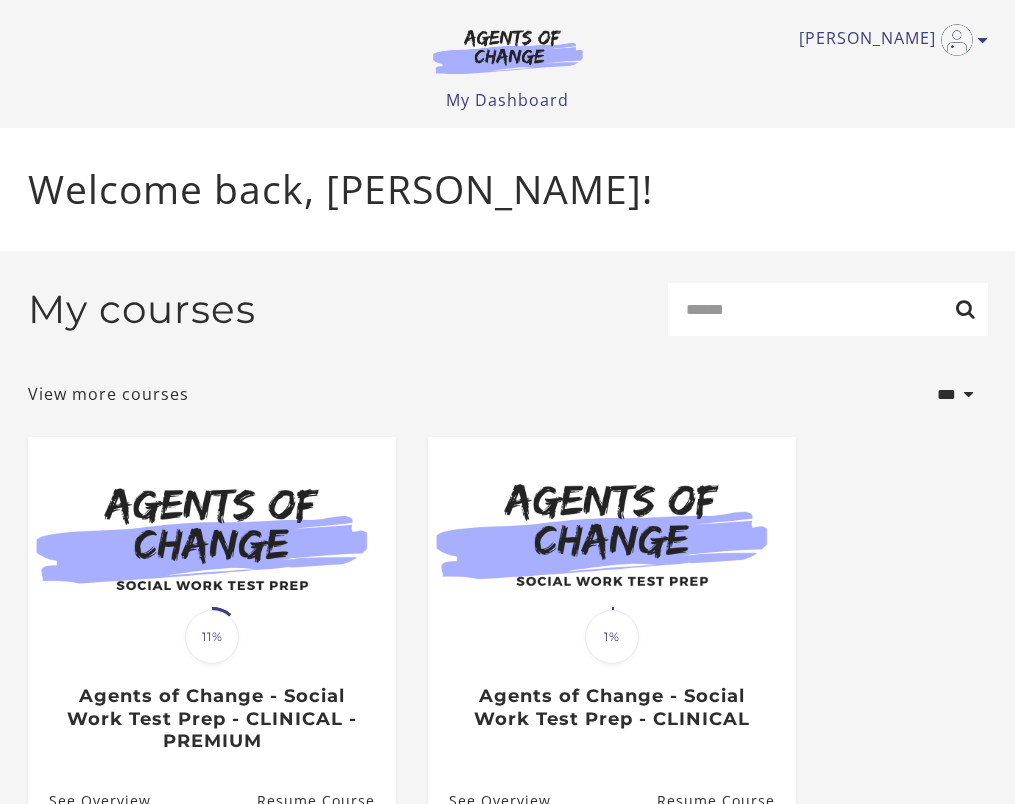 scroll, scrollTop: 0, scrollLeft: 0, axis: both 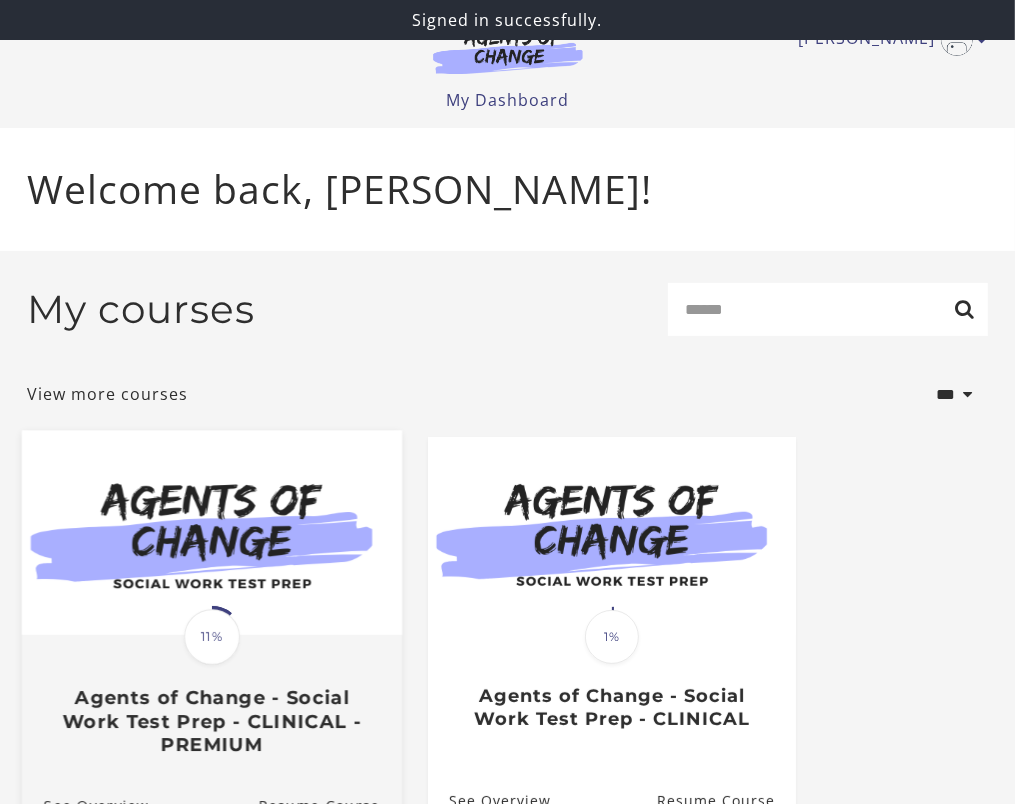click at bounding box center (211, 533) 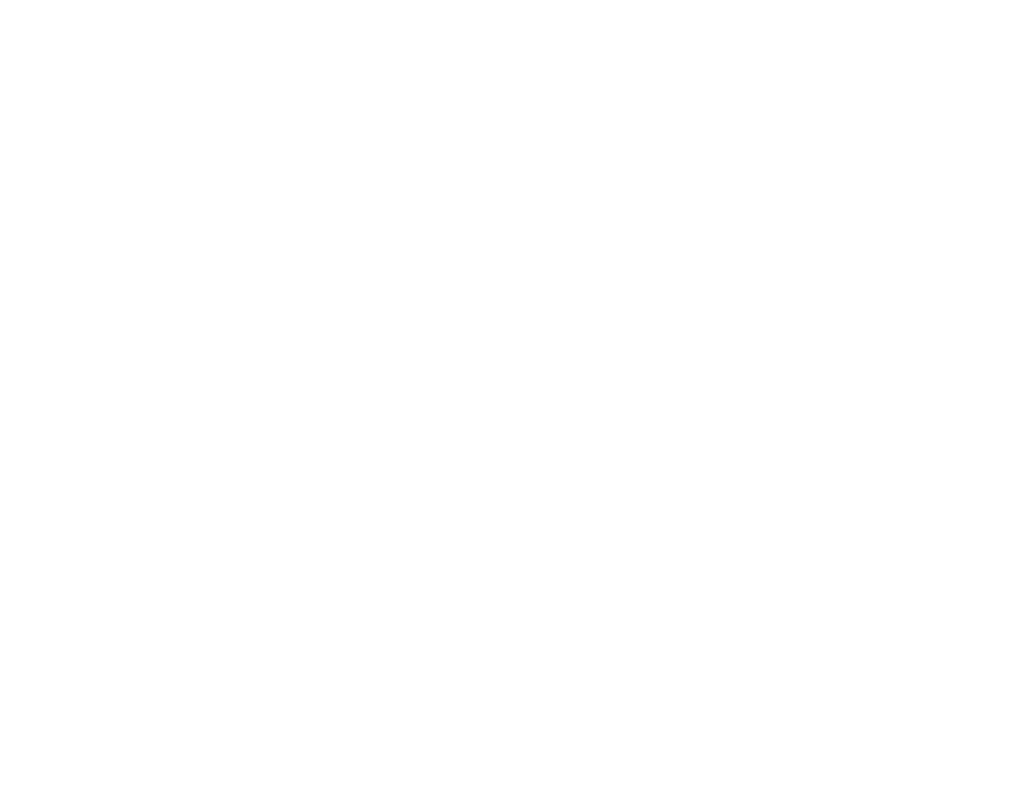 scroll, scrollTop: 0, scrollLeft: 0, axis: both 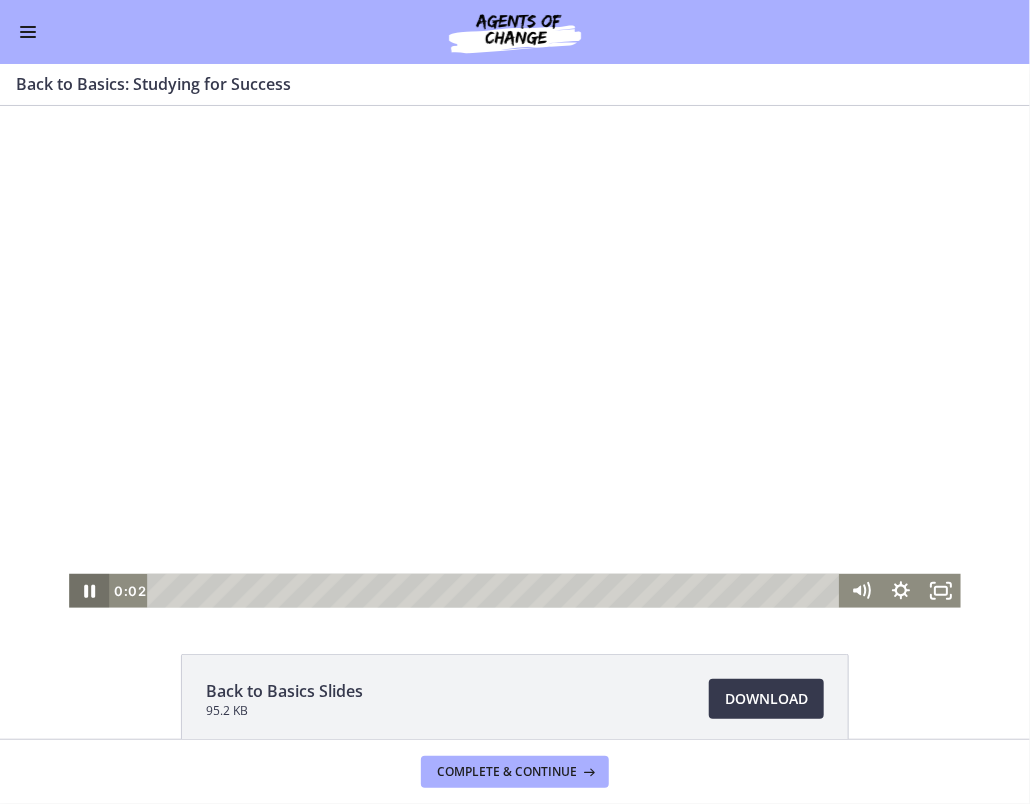 click 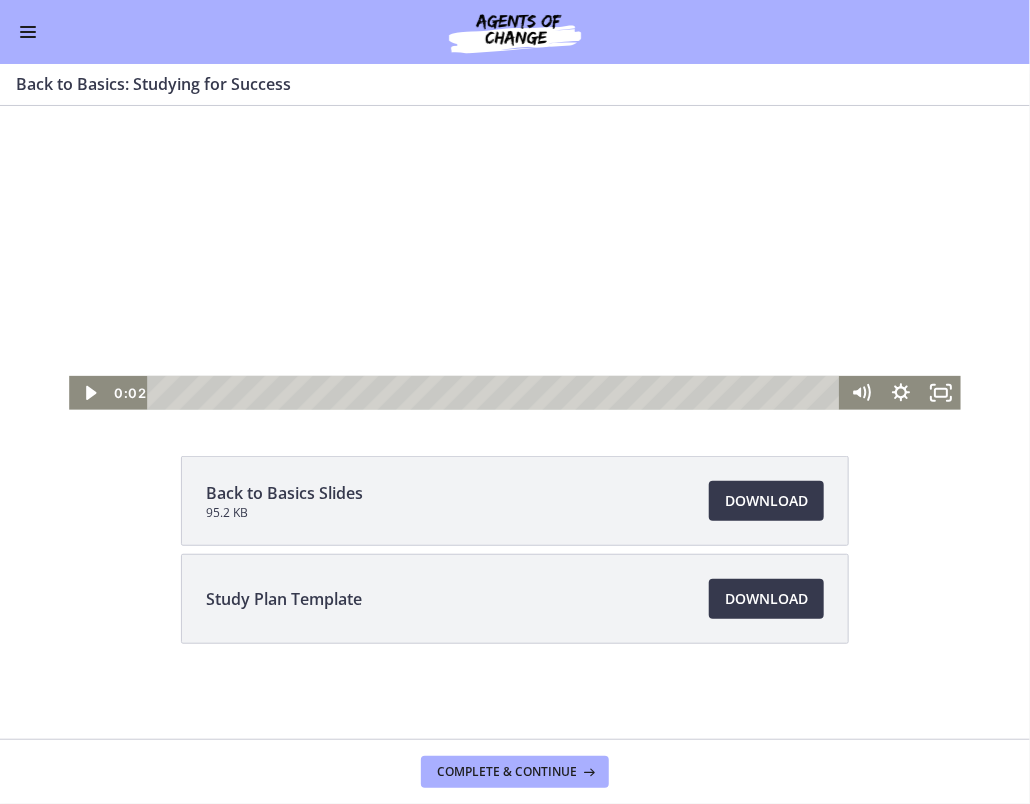 scroll, scrollTop: 0, scrollLeft: 0, axis: both 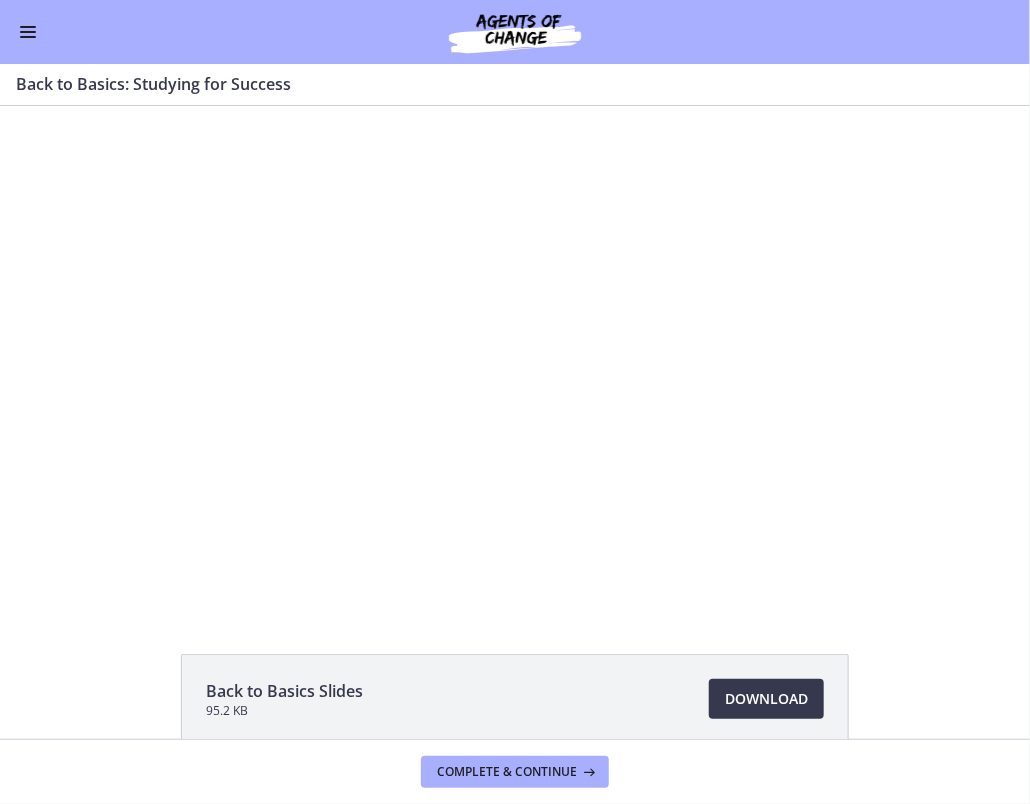 click at bounding box center (28, 32) 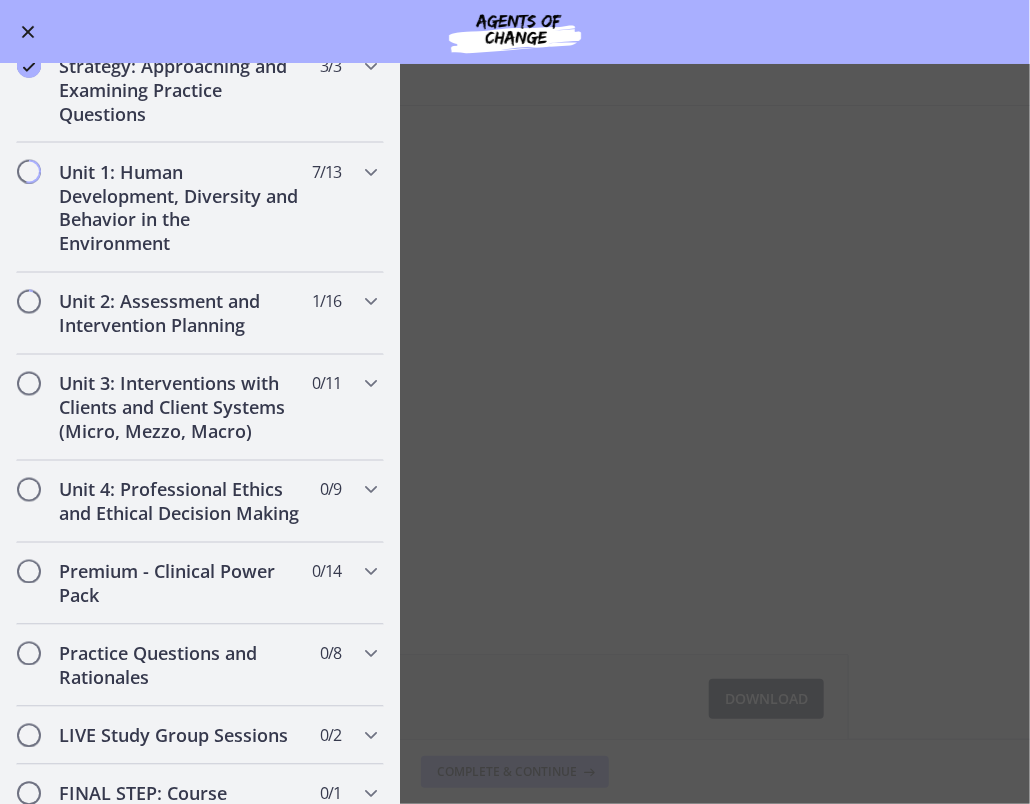 scroll, scrollTop: 1131, scrollLeft: 0, axis: vertical 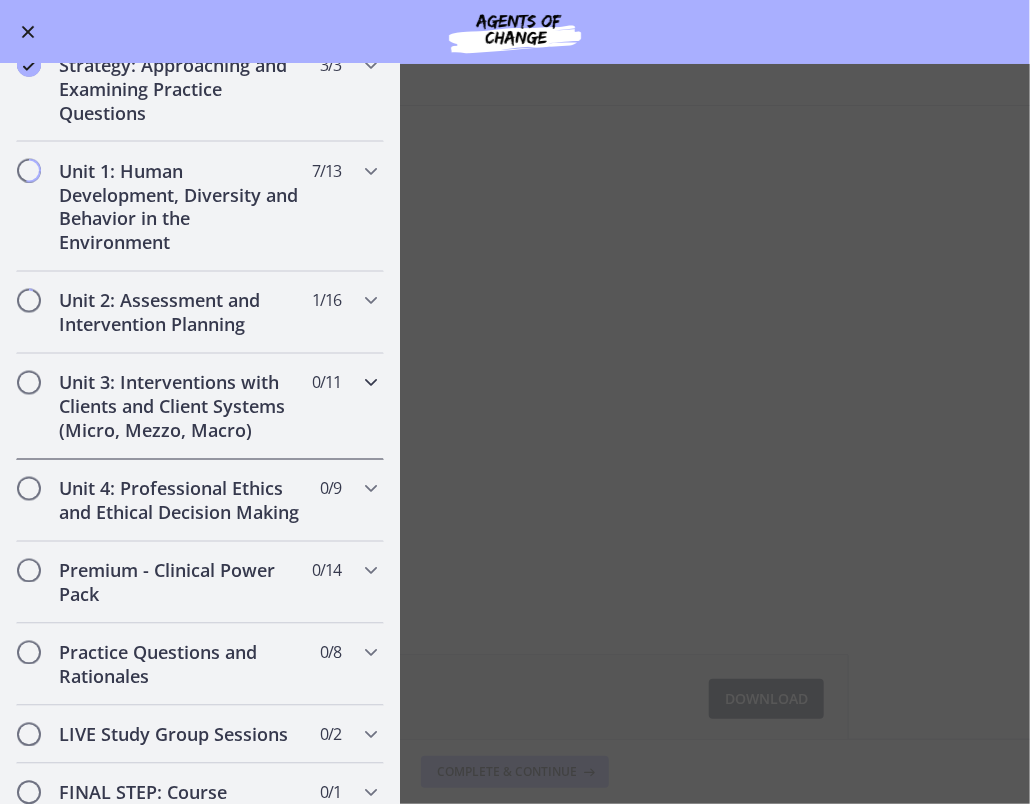 click on "Unit 3: Interventions with Clients and Client Systems (Micro, Mezzo, Macro)" at bounding box center (181, 407) 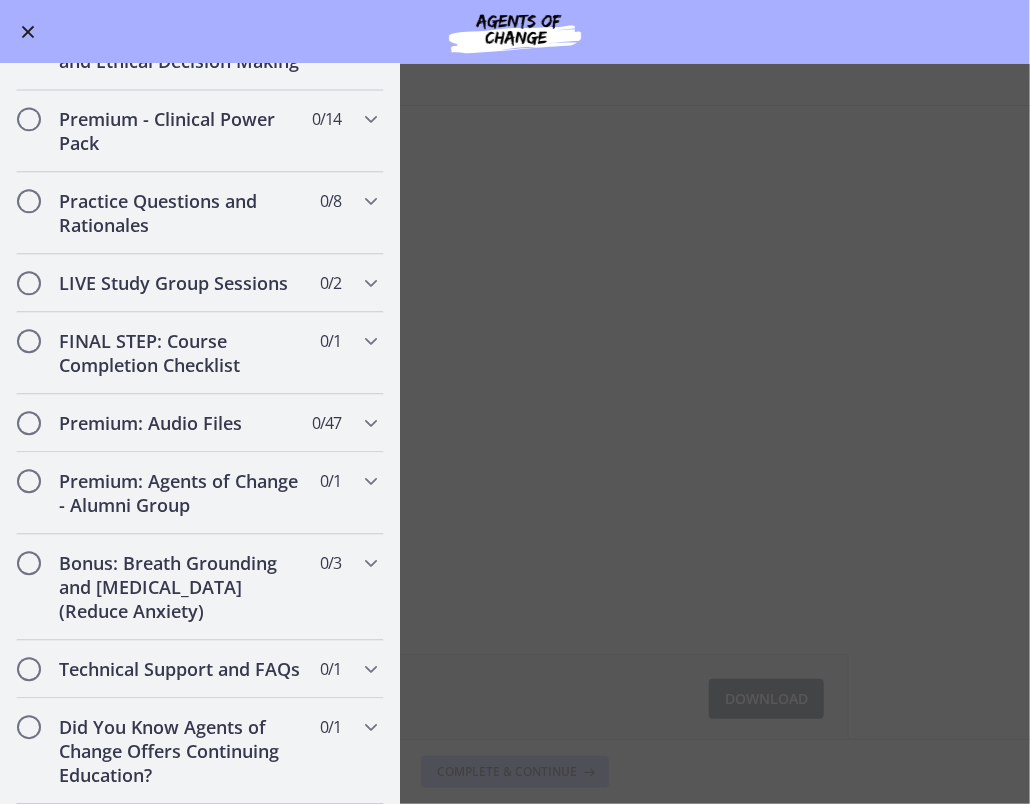 scroll, scrollTop: 1600, scrollLeft: 0, axis: vertical 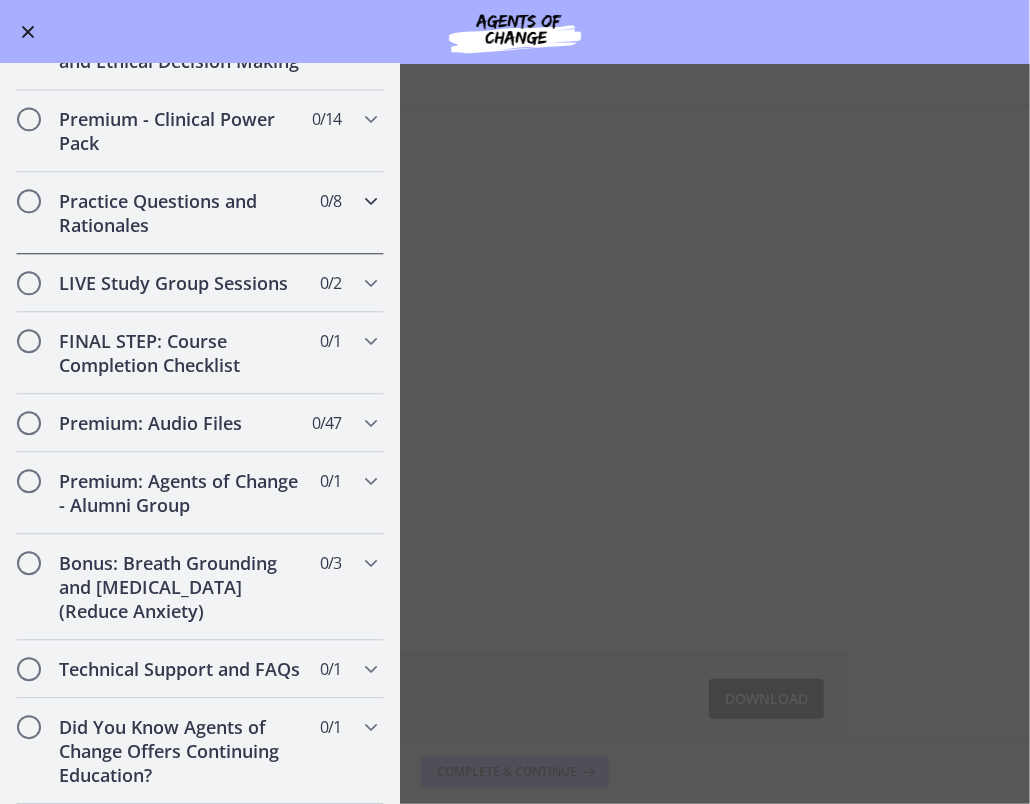 click on "Practice Questions and Rationales" at bounding box center (181, 213) 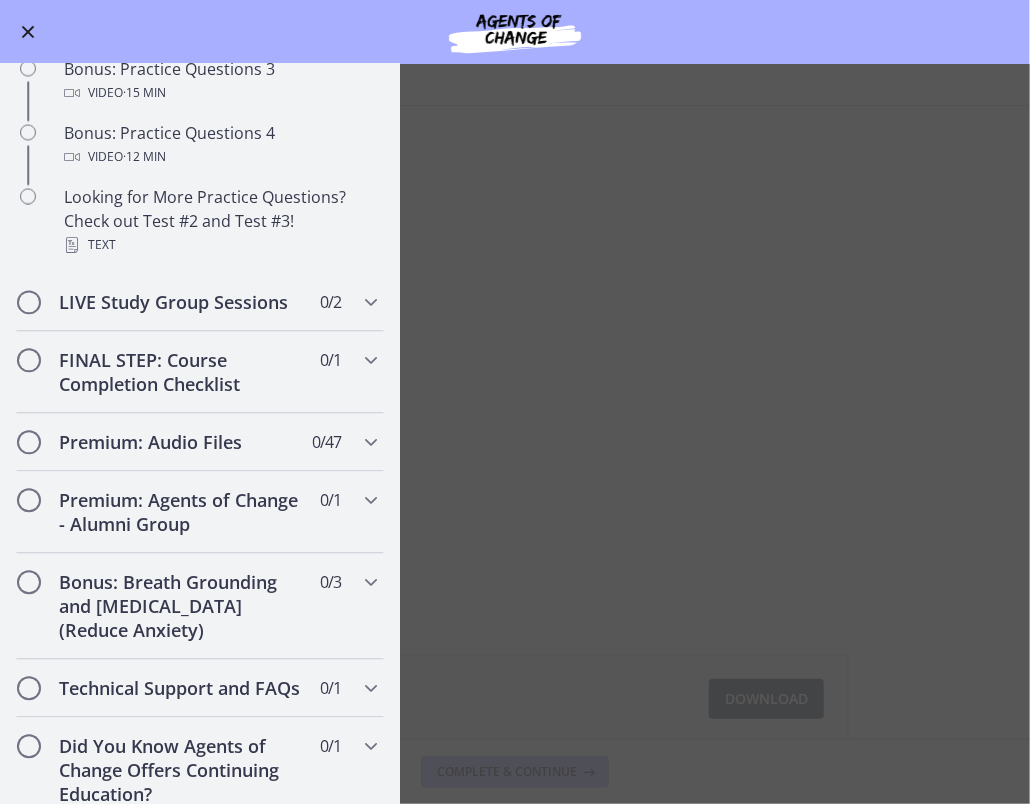 scroll, scrollTop: 1432, scrollLeft: 0, axis: vertical 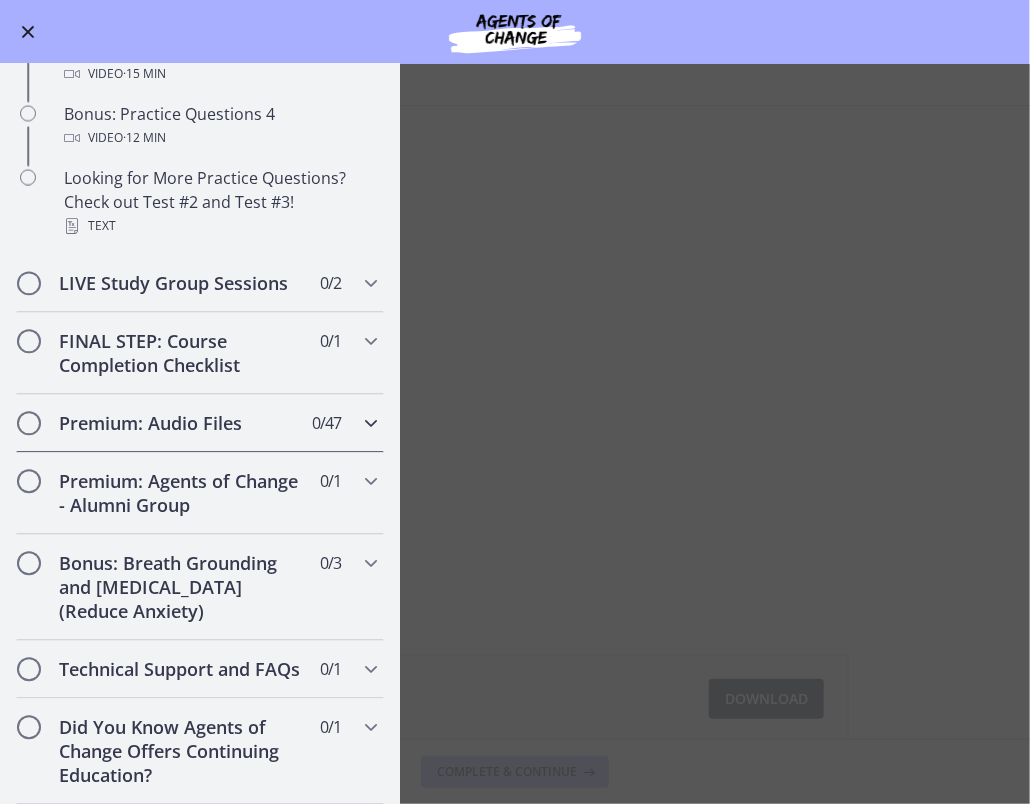 click on "Premium: Audio Files" at bounding box center [181, 423] 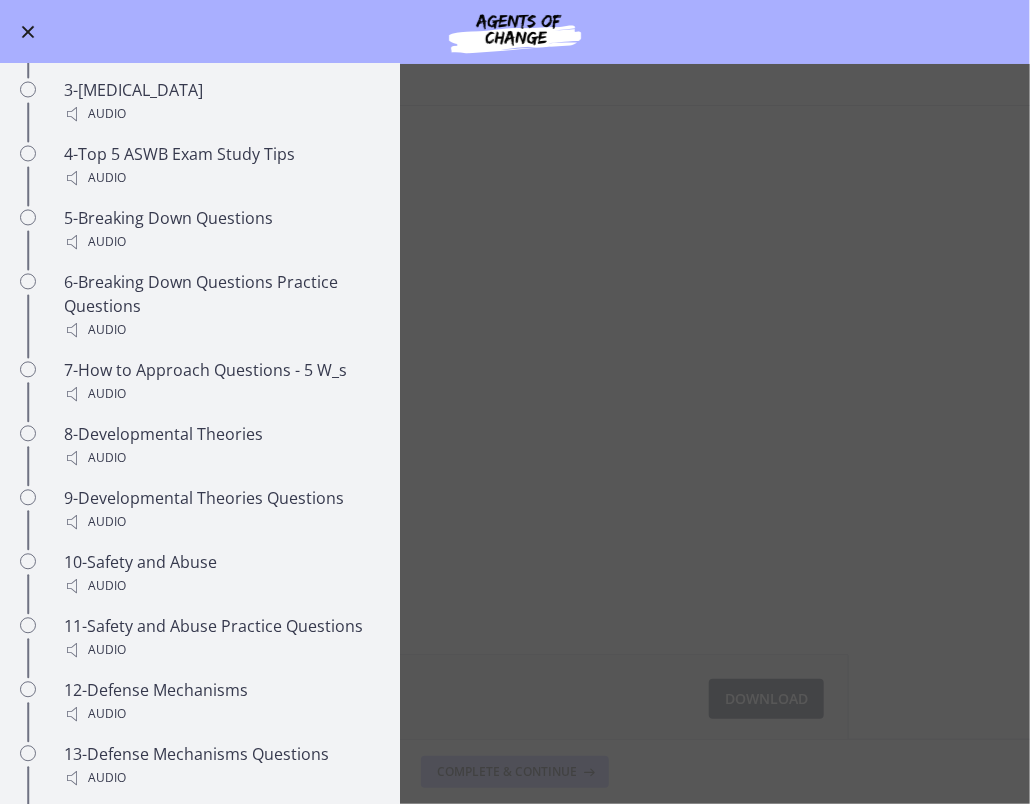 scroll, scrollTop: 1310, scrollLeft: 0, axis: vertical 